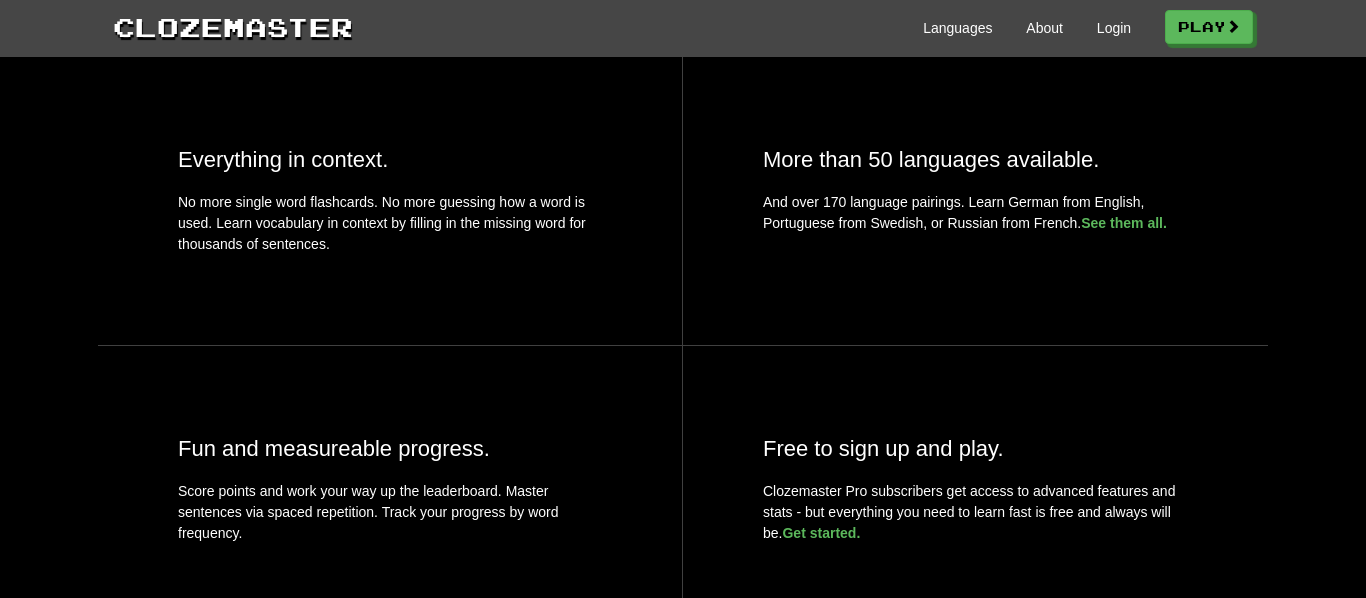 scroll, scrollTop: 855, scrollLeft: 0, axis: vertical 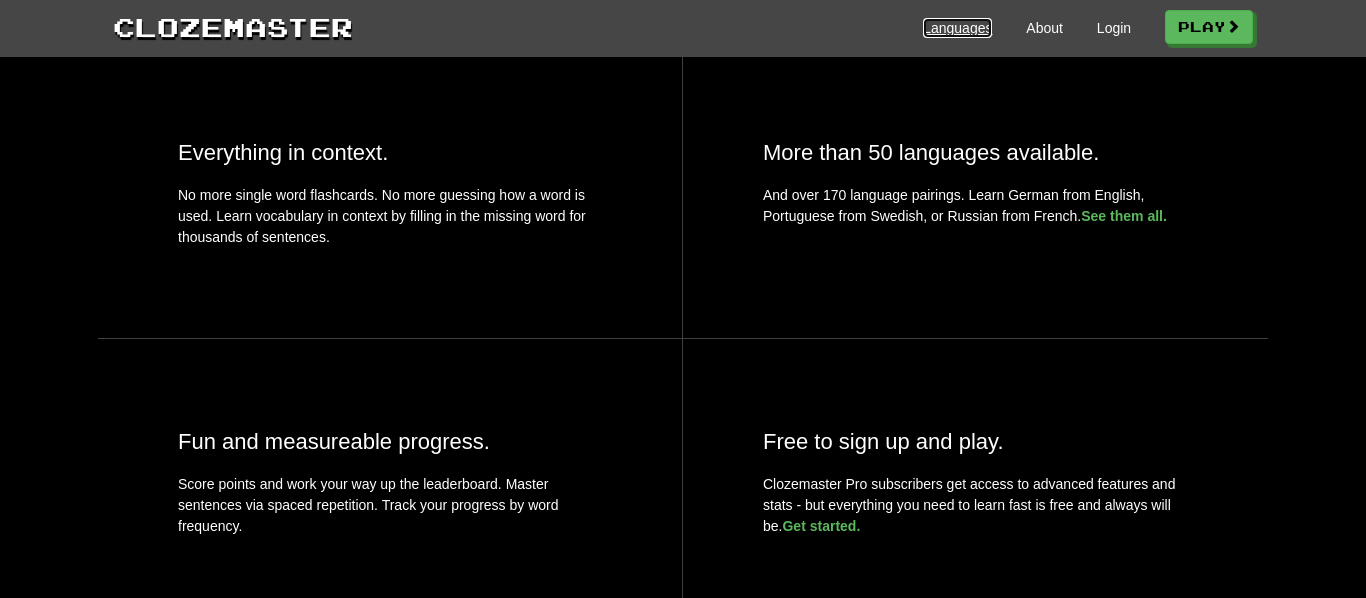 click on "Languages" at bounding box center (957, 28) 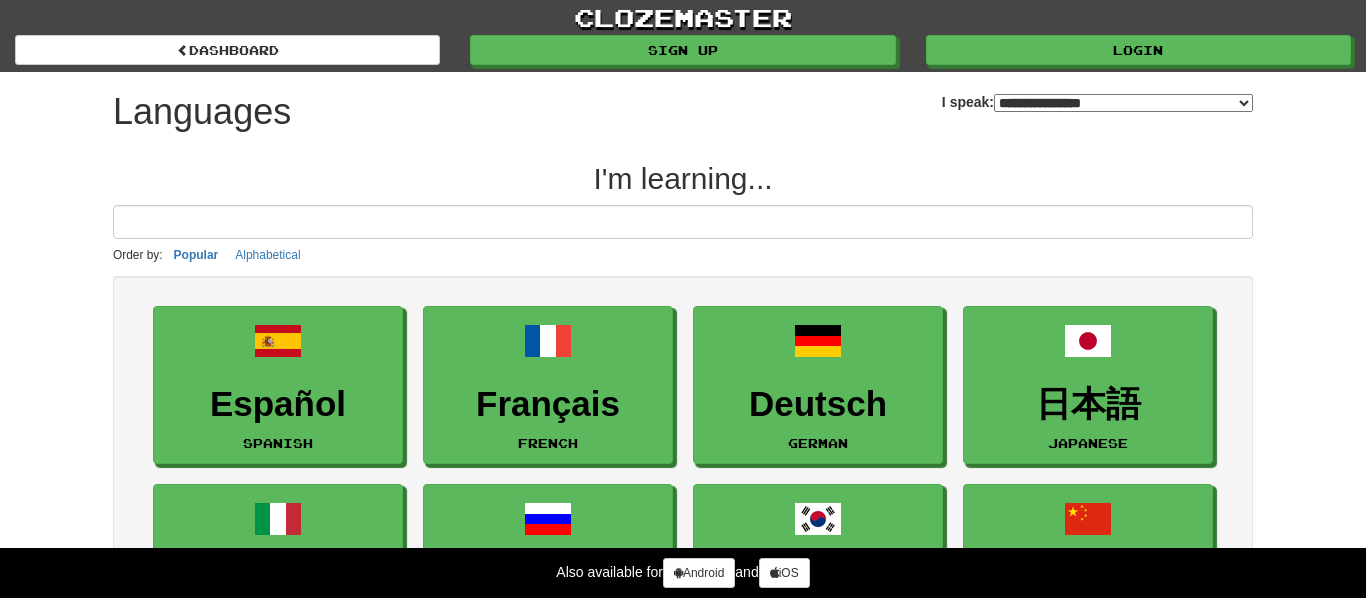 select on "*******" 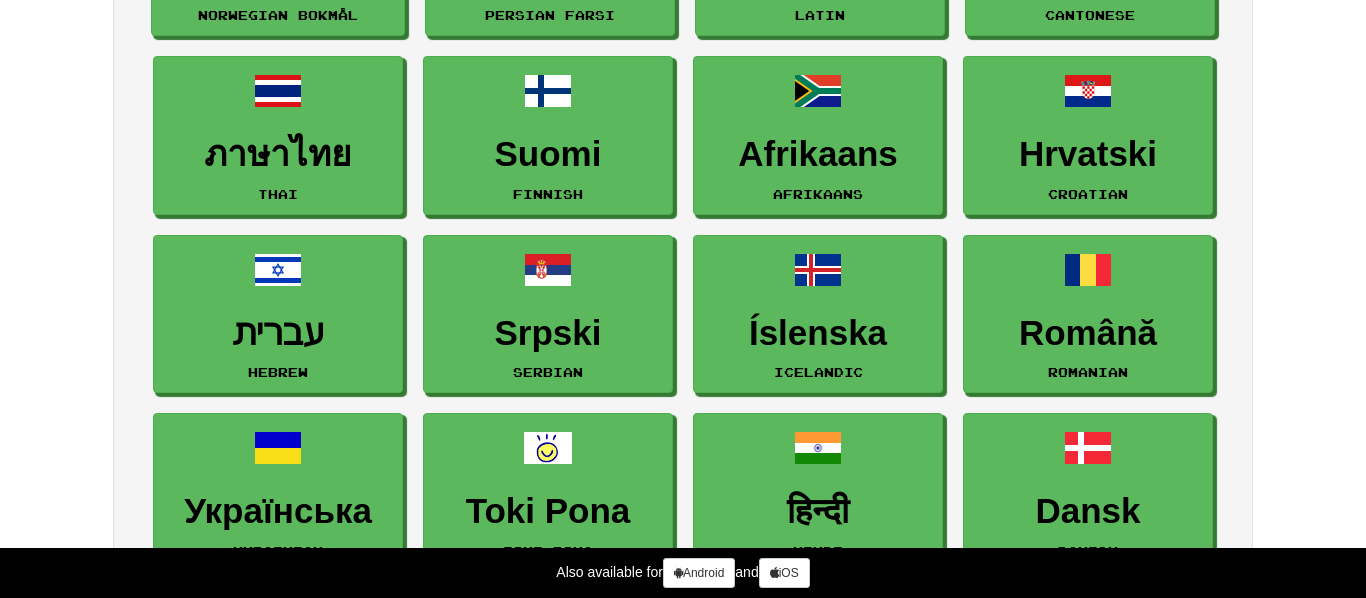 scroll, scrollTop: 1143, scrollLeft: 0, axis: vertical 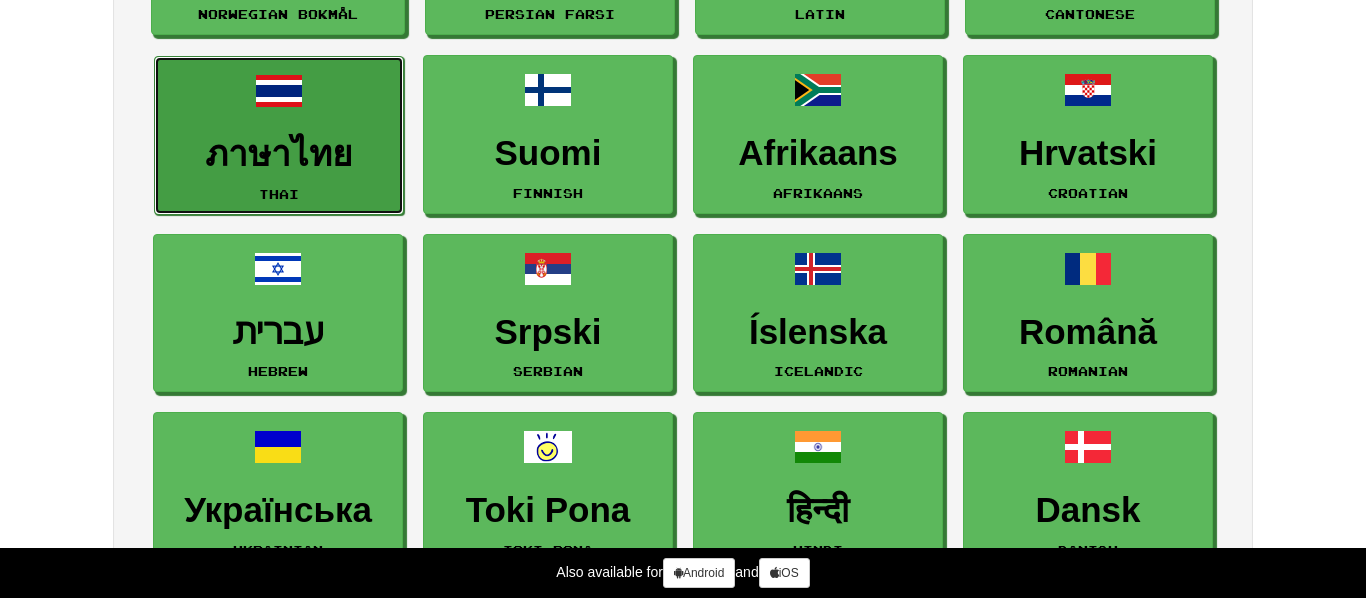 click on "ภาษาไทย" at bounding box center (279, 154) 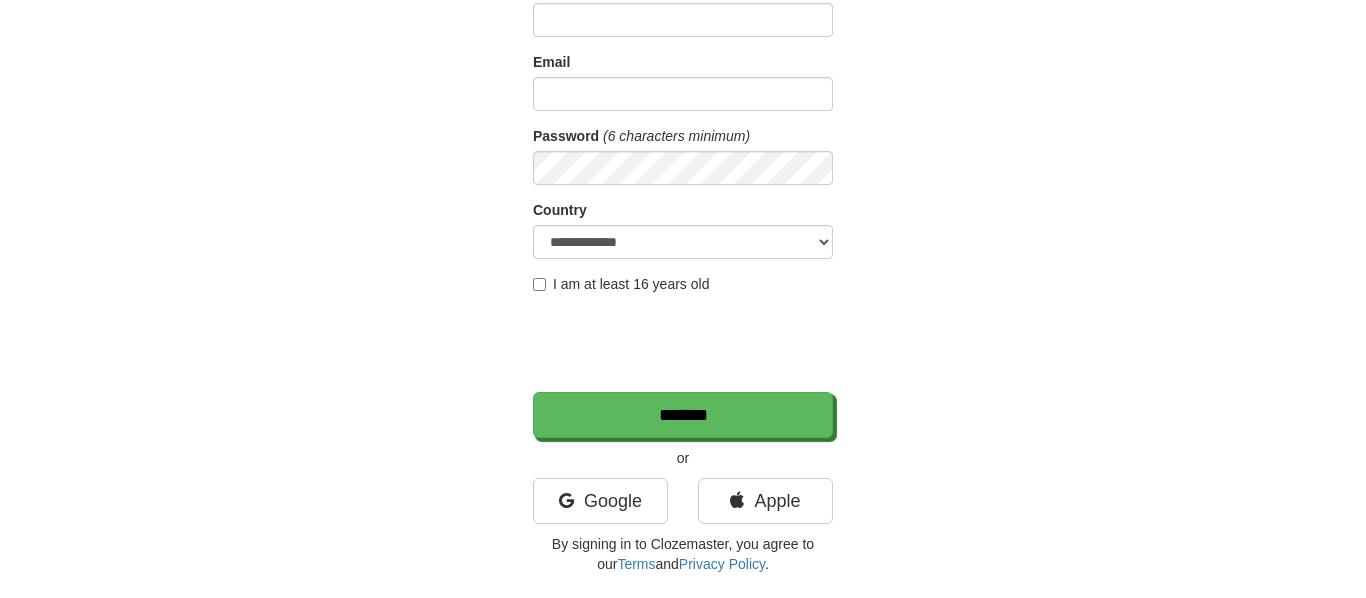scroll, scrollTop: 202, scrollLeft: 0, axis: vertical 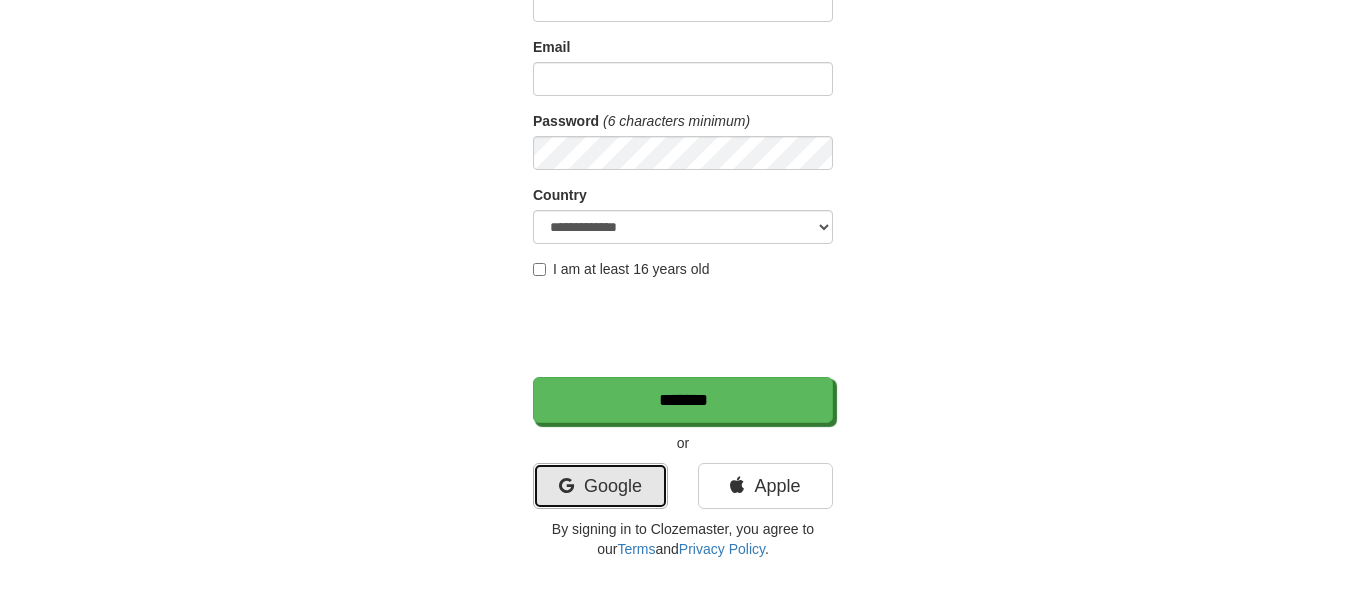 click on "Google" at bounding box center [600, 486] 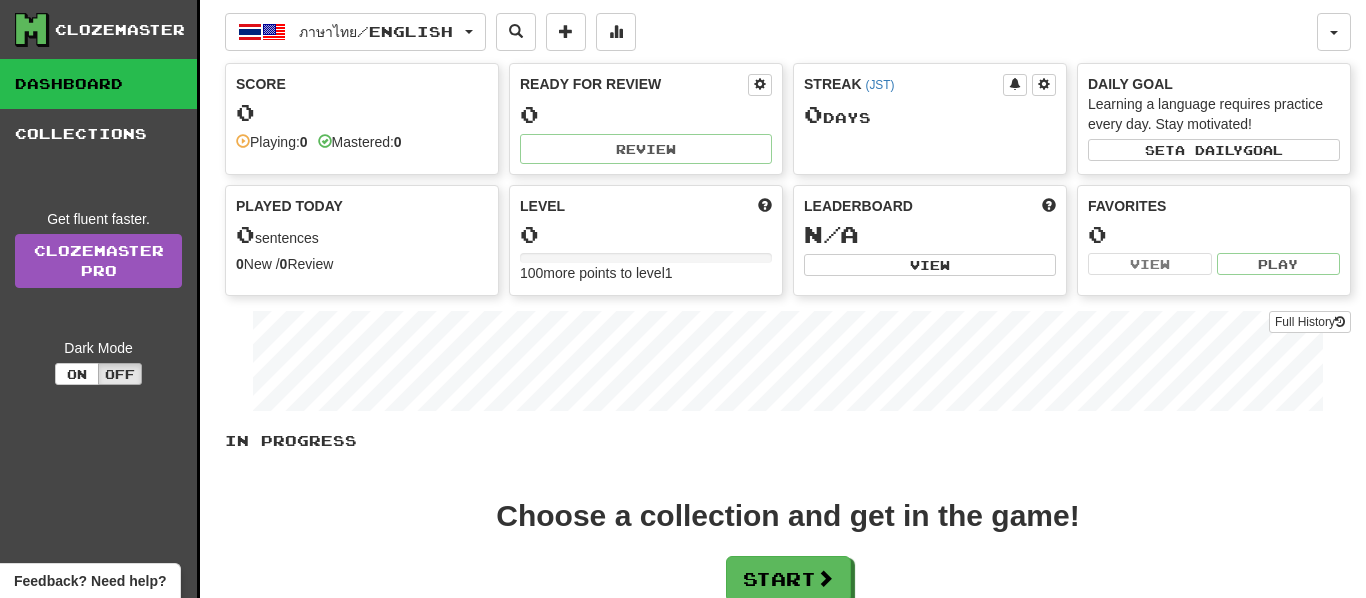 scroll, scrollTop: 0, scrollLeft: 0, axis: both 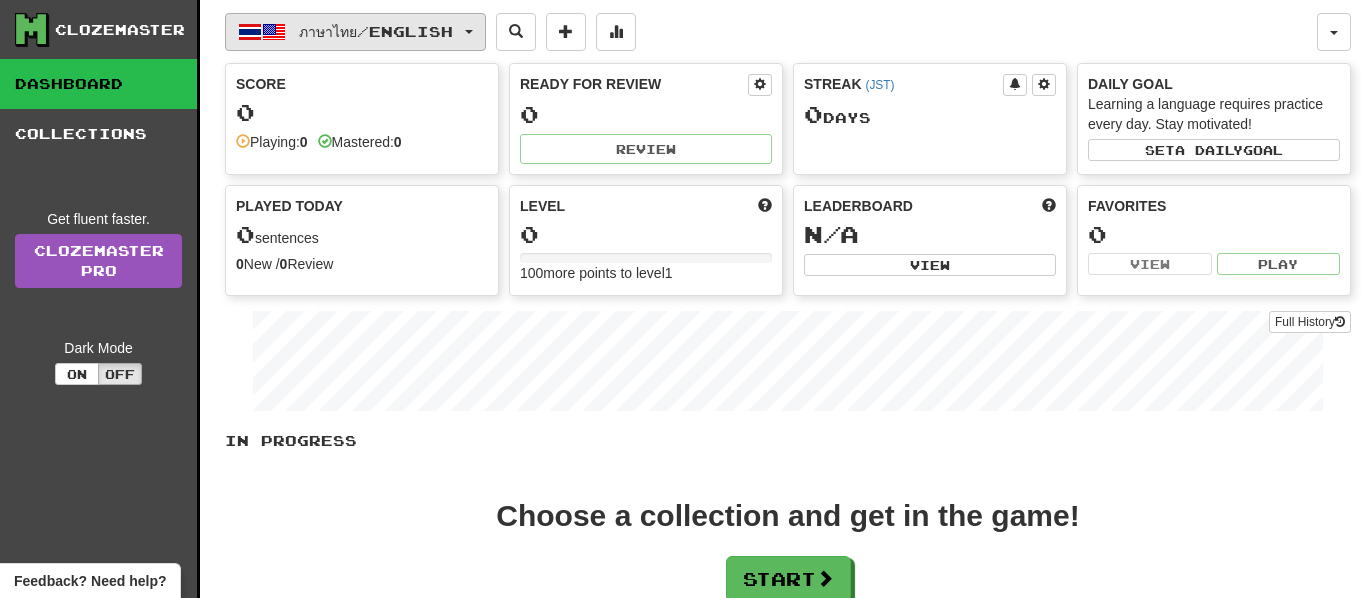 click at bounding box center (469, 32) 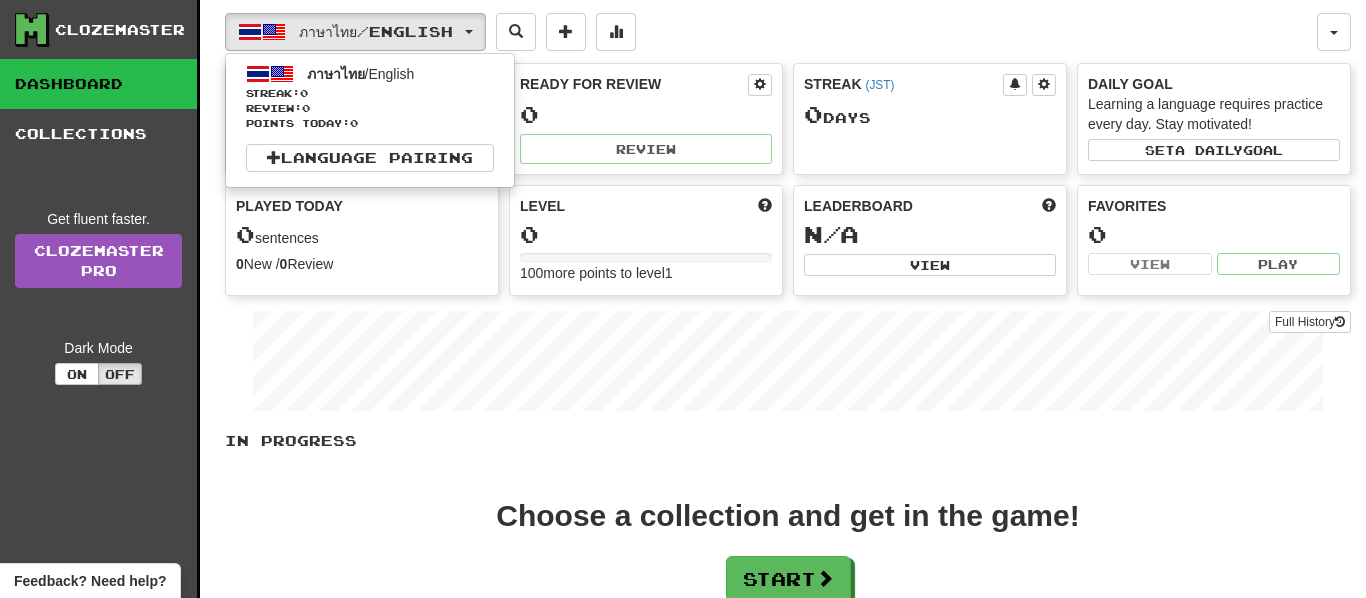click on "In Progress Choose a collection and get in the game! Start   Add Collection Reset  Progress Delete  Language Pairing Dark Mode On Off" at bounding box center (788, 564) 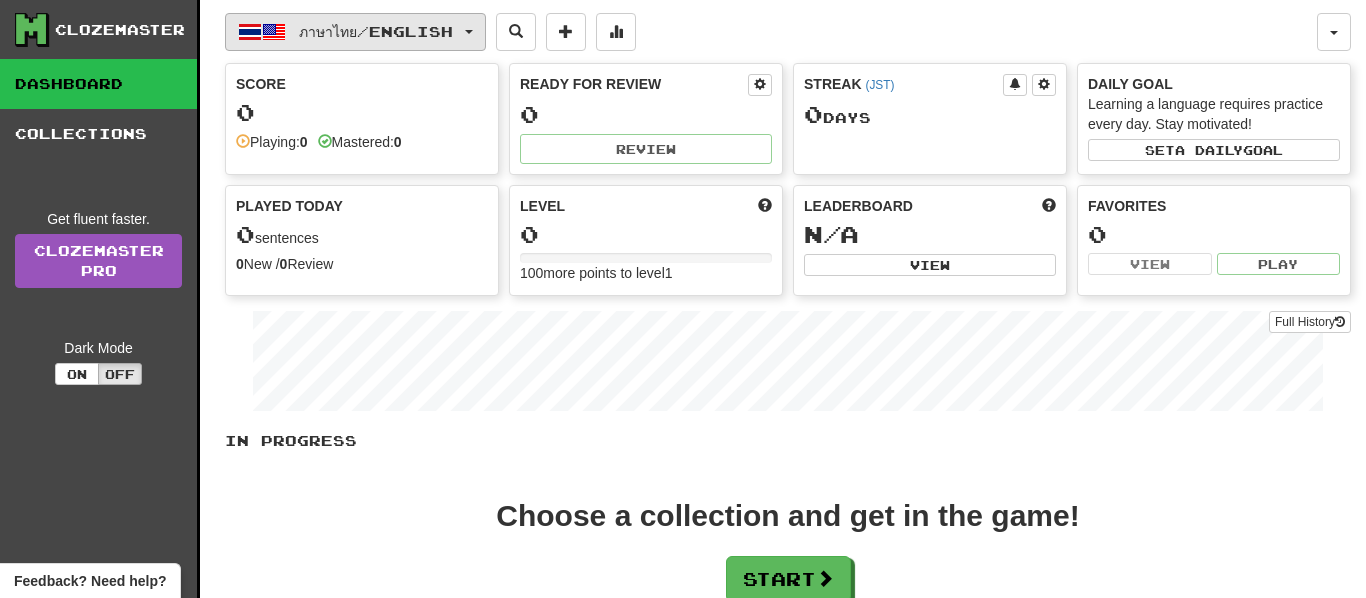 click on "ภาษาไทย  /  English" at bounding box center (355, 32) 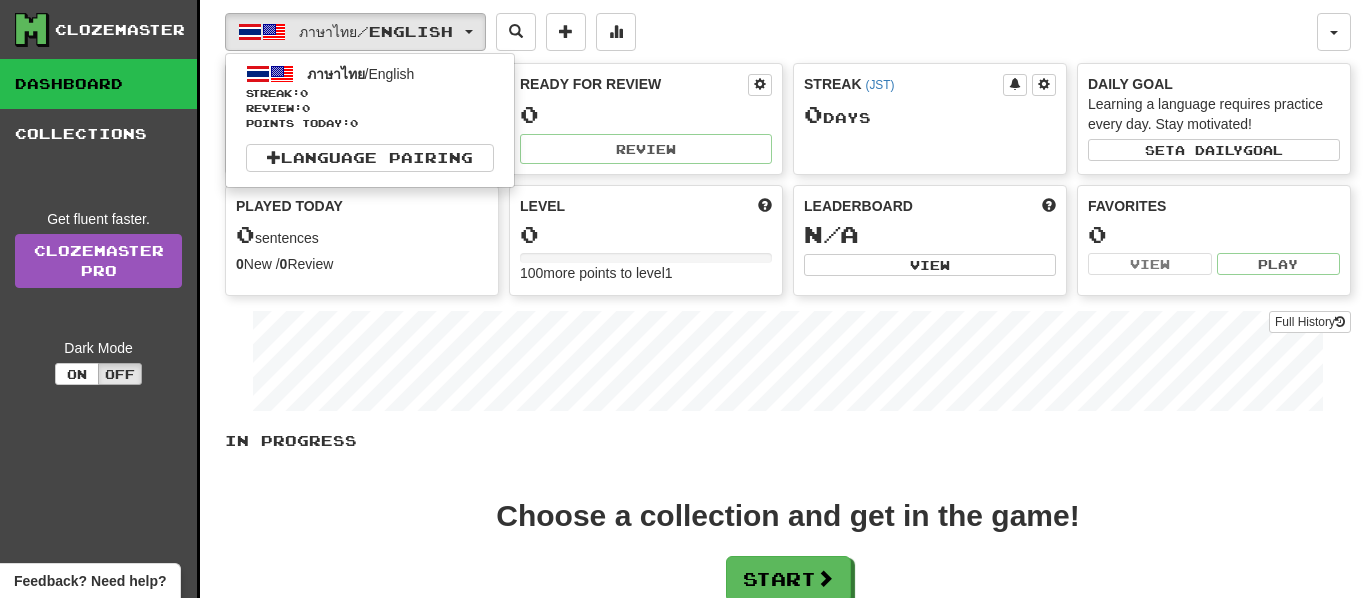 click on "In Progress Choose a collection and get in the game! Start   Add Collection Reset  Progress Delete  Language Pairing Dark Mode On Off" at bounding box center (788, 564) 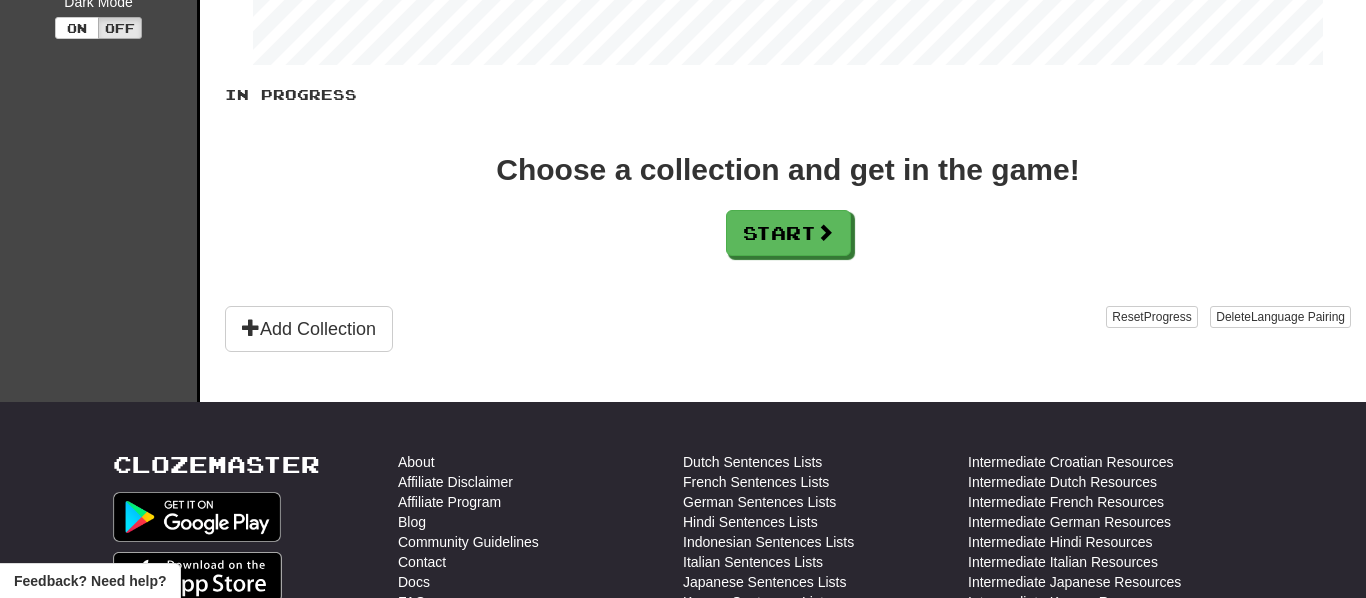 scroll, scrollTop: 347, scrollLeft: 0, axis: vertical 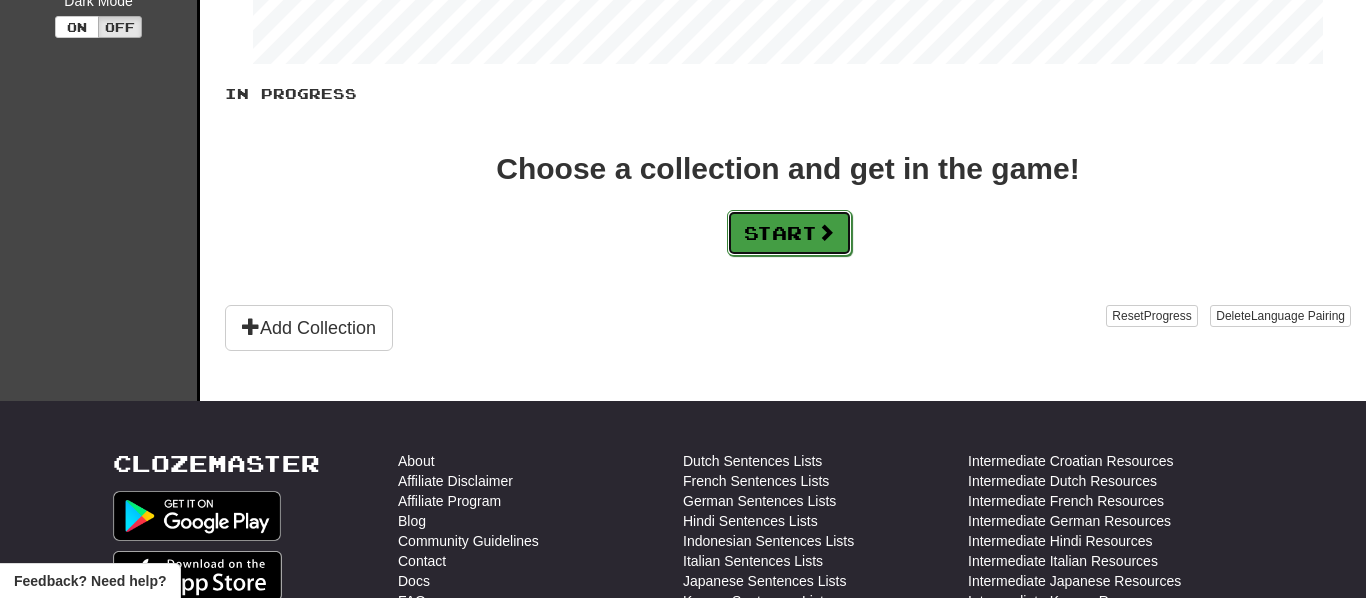 click on "Start" at bounding box center (789, 233) 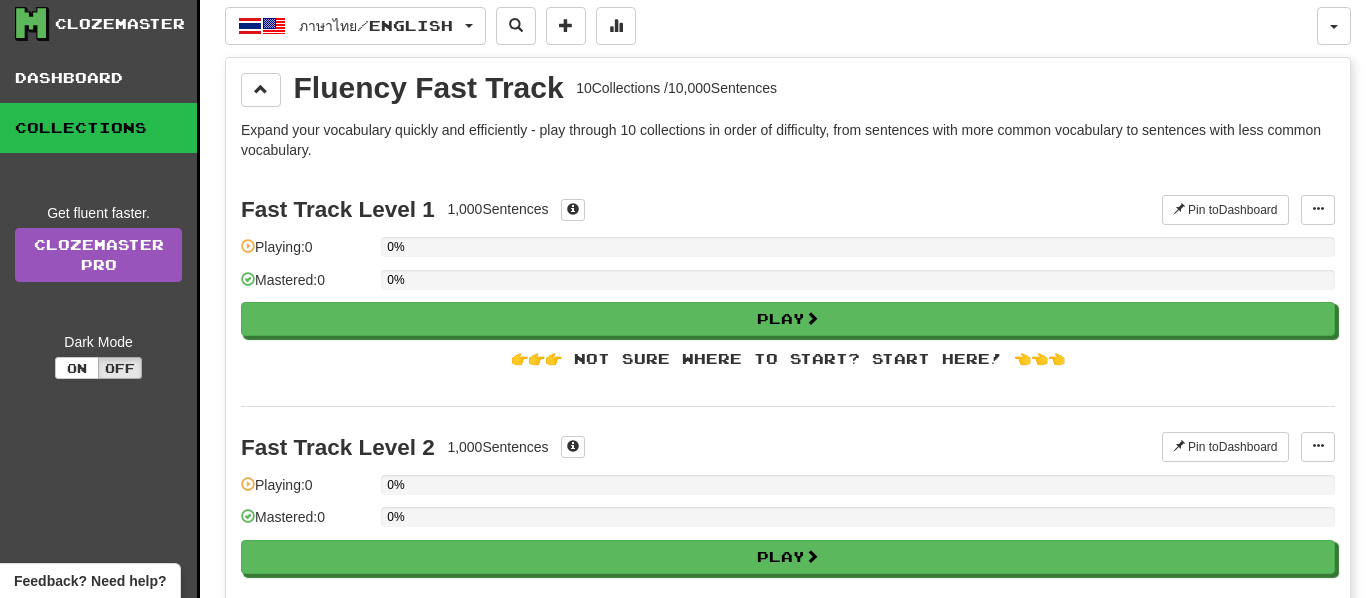 scroll, scrollTop: 0, scrollLeft: 0, axis: both 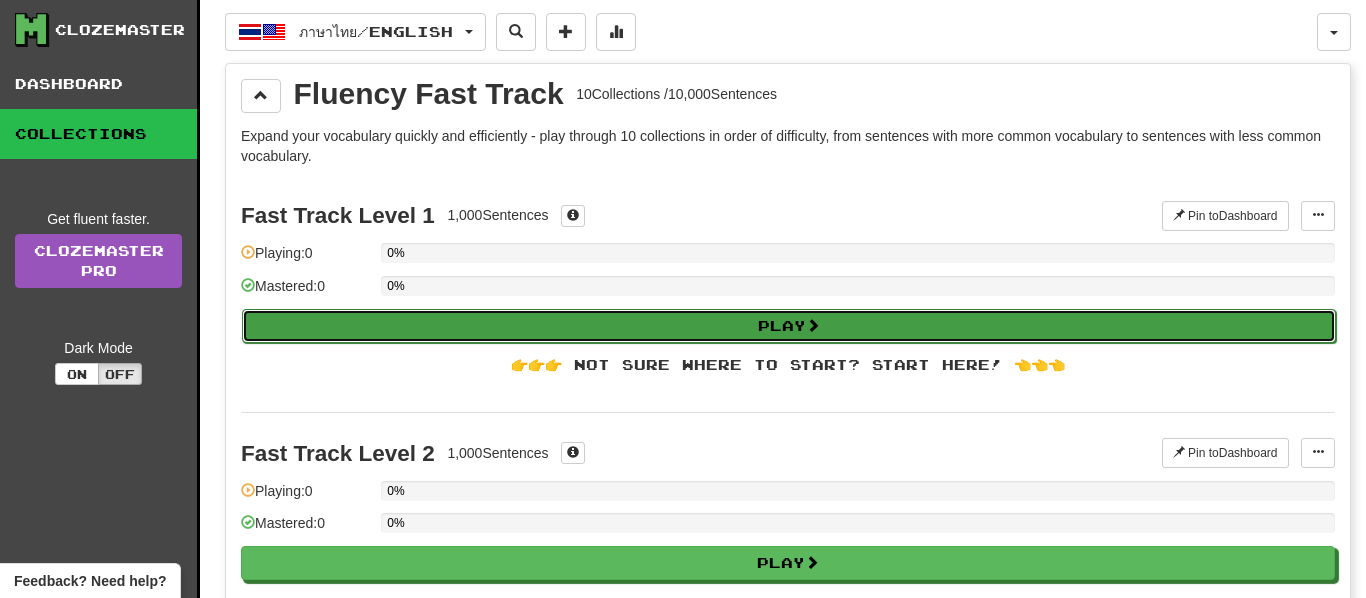 click on "Play" at bounding box center (789, 326) 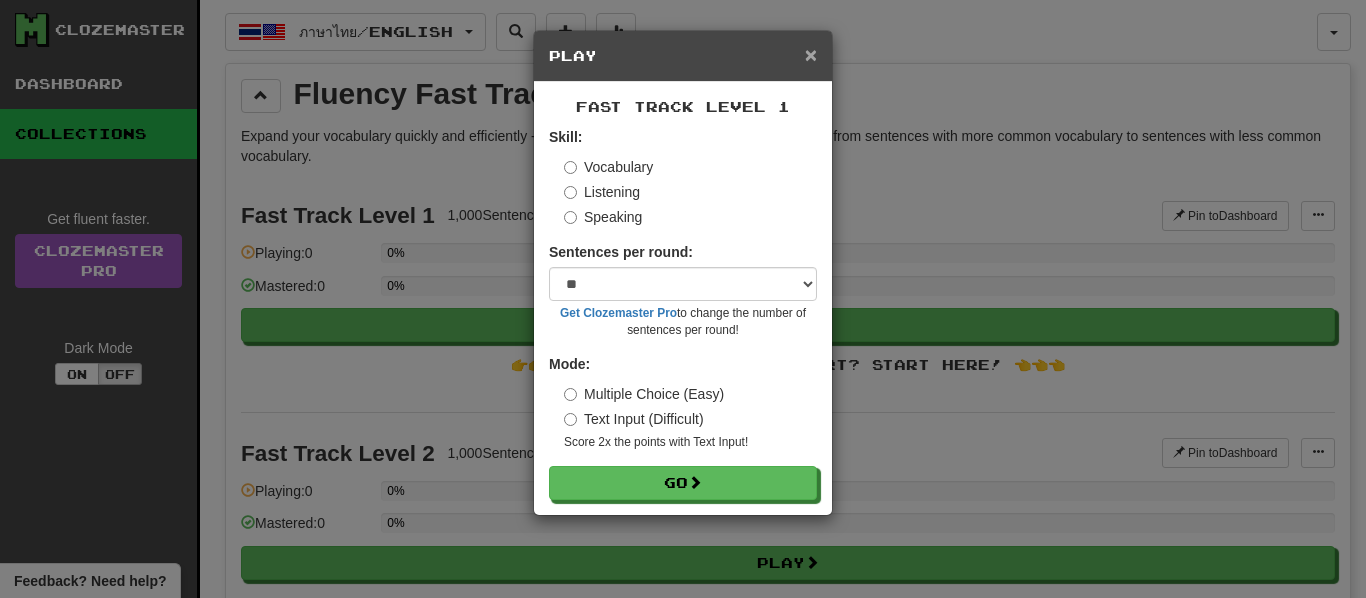 click on "×" at bounding box center (811, 54) 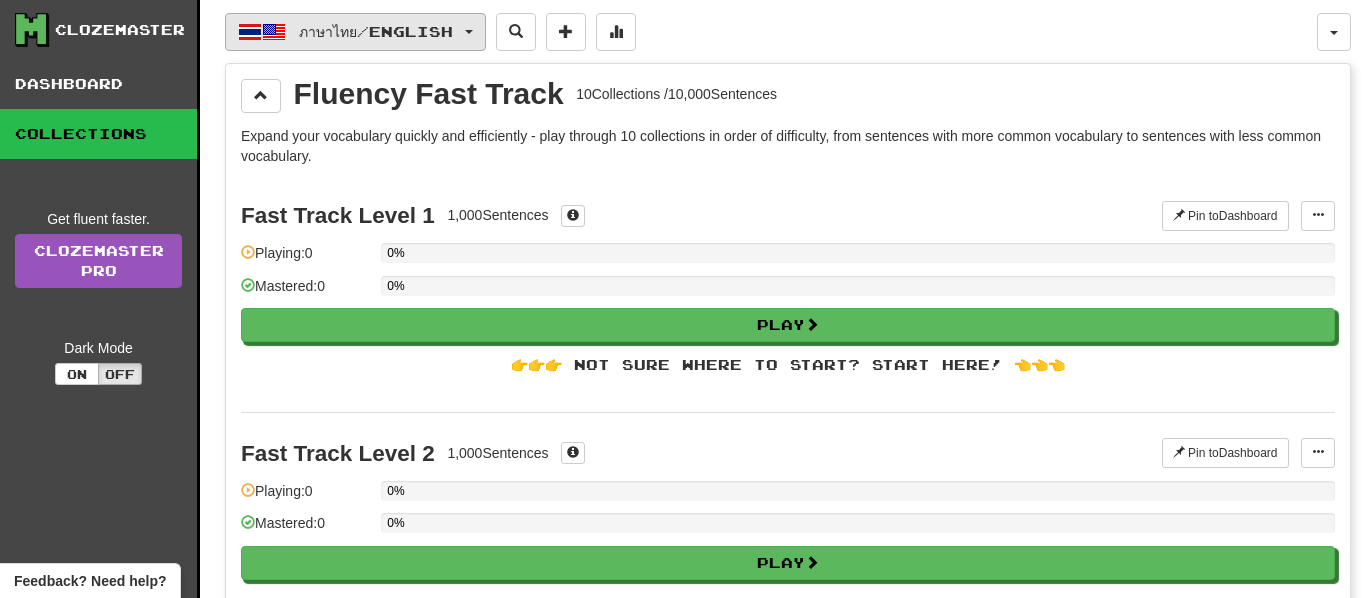 click on "ภาษาไทย  /  English" at bounding box center (355, 32) 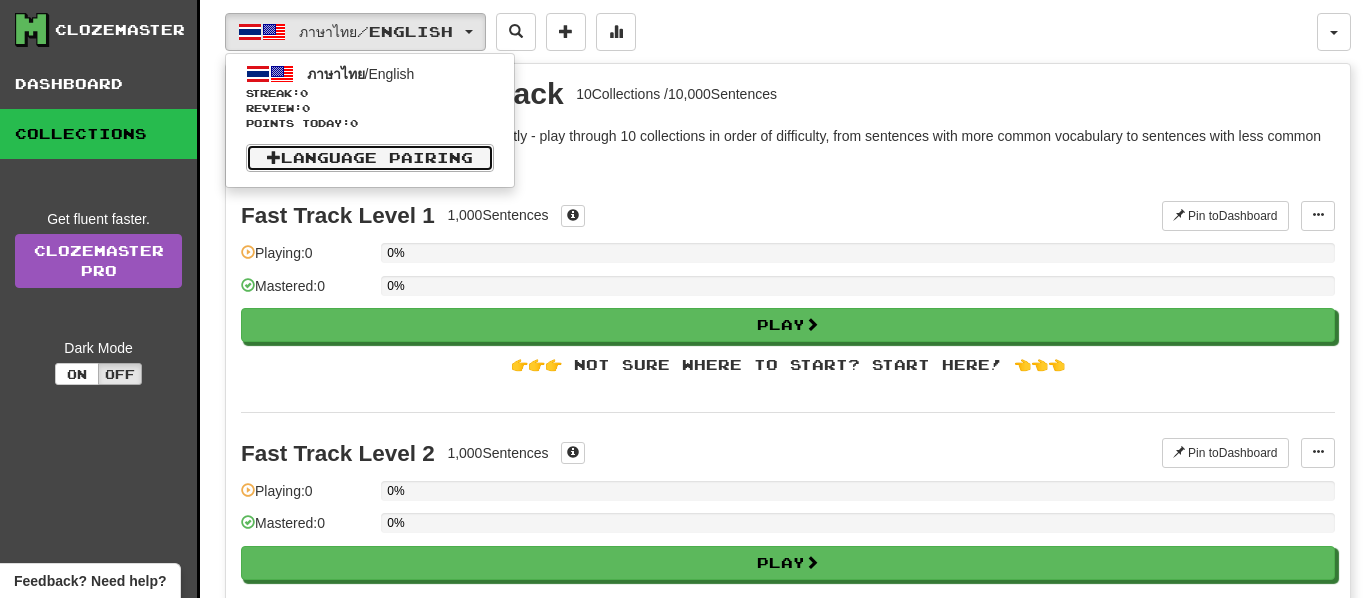 click on "Language Pairing" at bounding box center [370, 158] 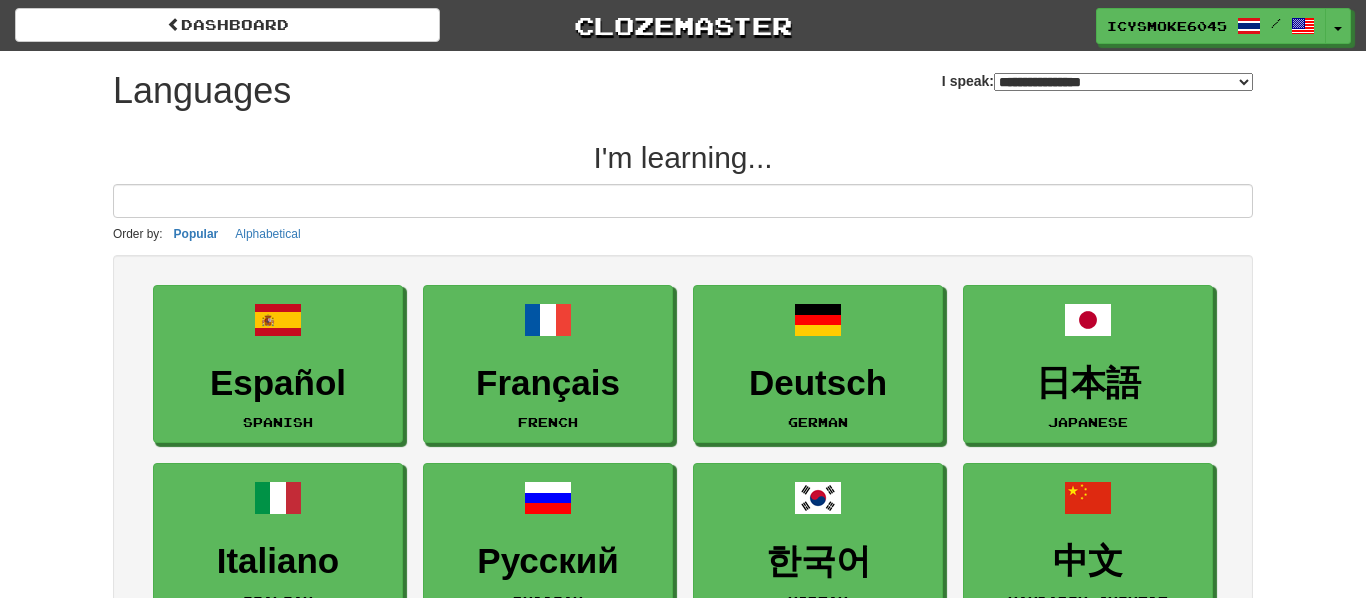 select on "*******" 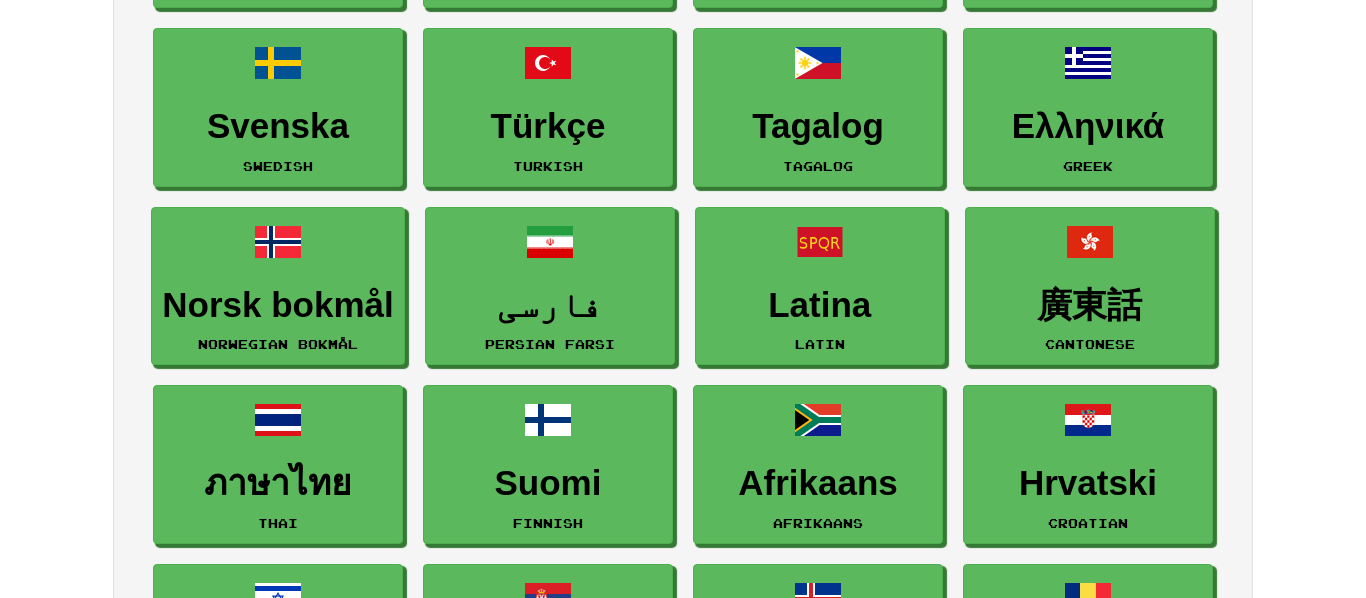 scroll, scrollTop: 796, scrollLeft: 0, axis: vertical 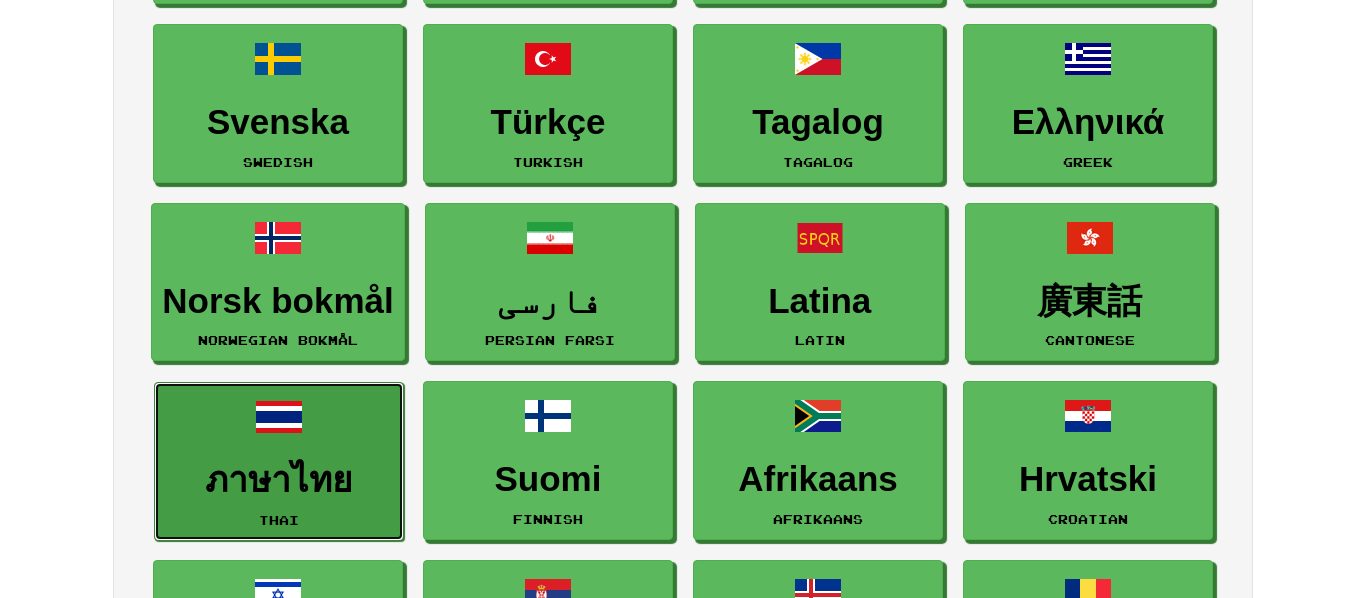 click on "ภาษาไทย Thai" at bounding box center (279, 461) 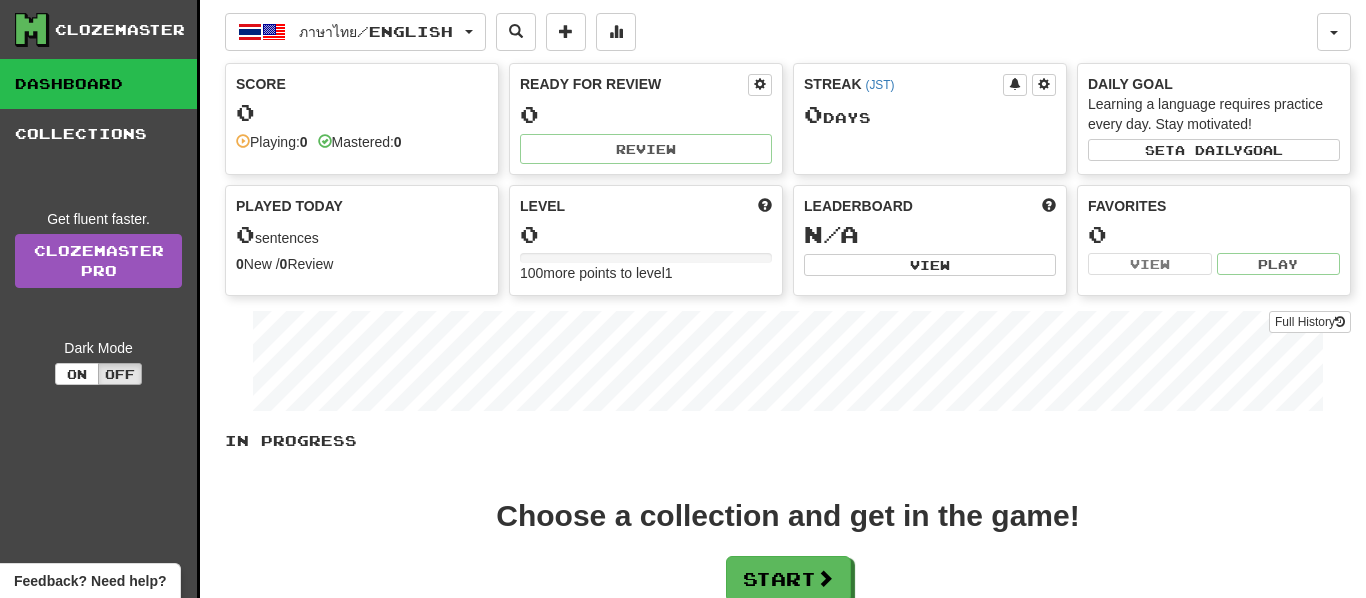 scroll, scrollTop: 0, scrollLeft: 0, axis: both 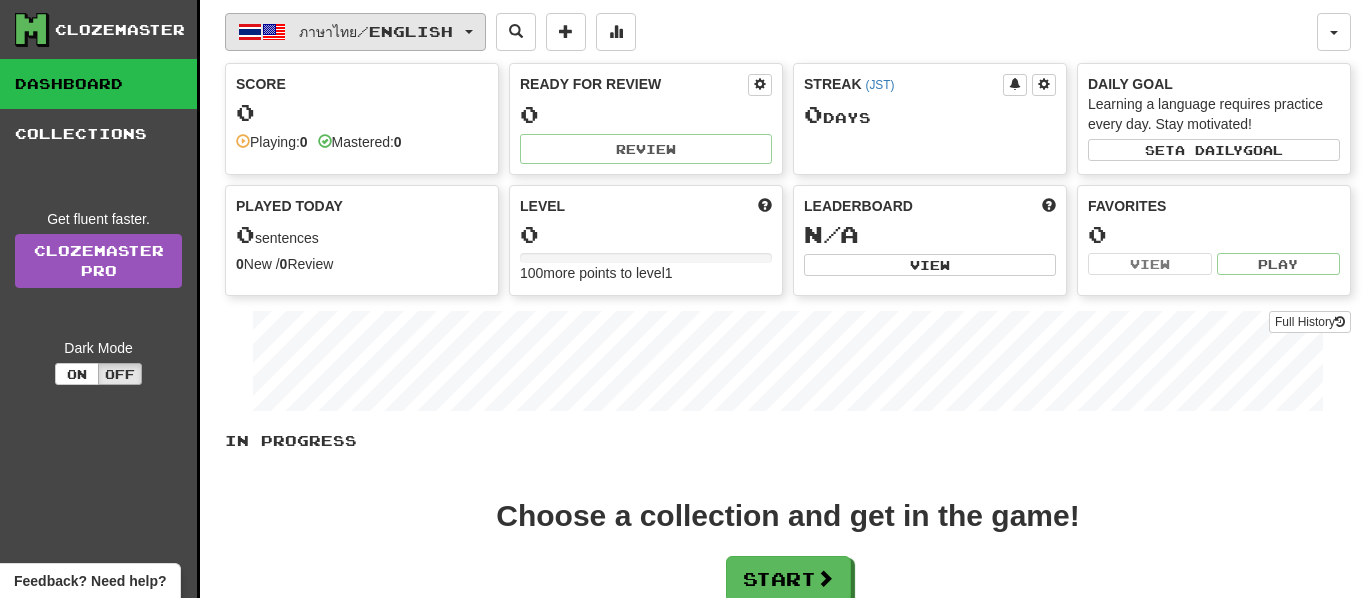 click on "ภาษาไทย  /  English" at bounding box center (355, 32) 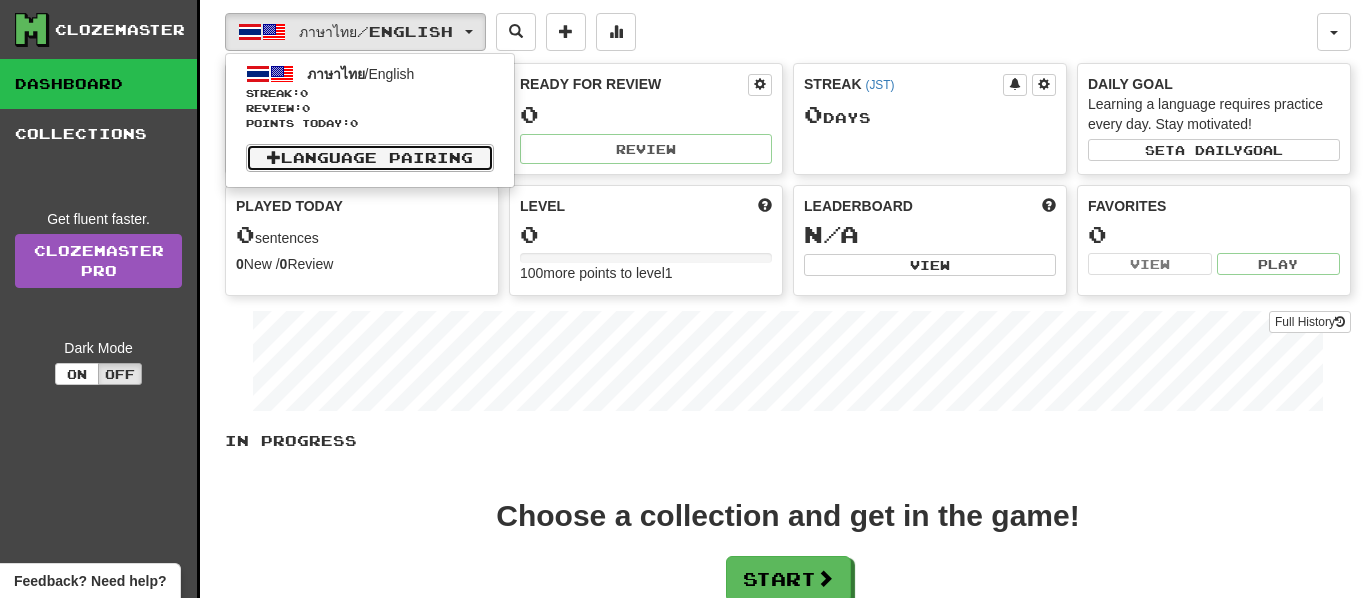 click on "Language Pairing" at bounding box center (370, 158) 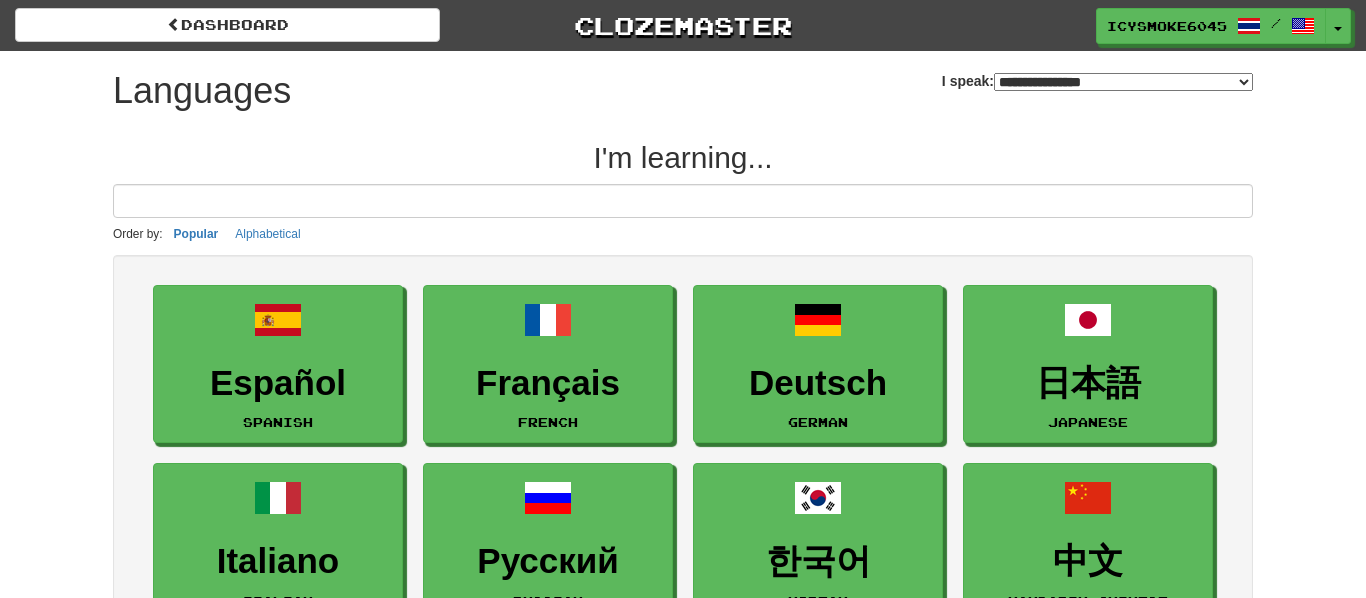 select on "*******" 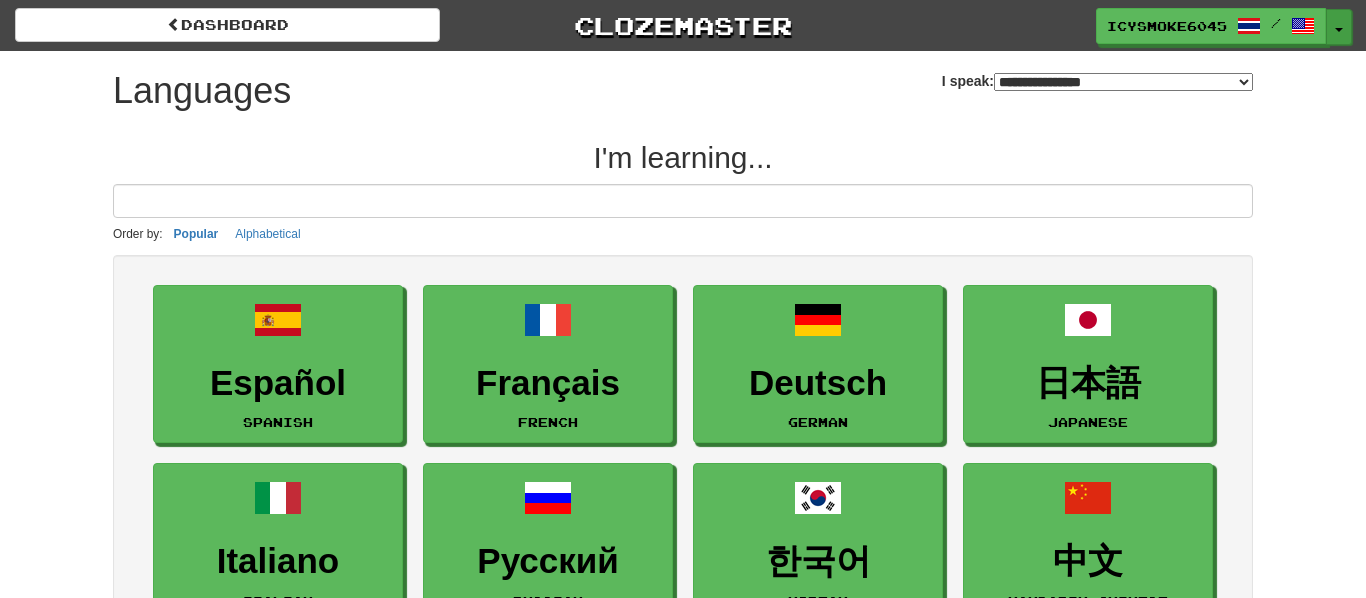 click on "Toggle Dropdown" at bounding box center [1339, 27] 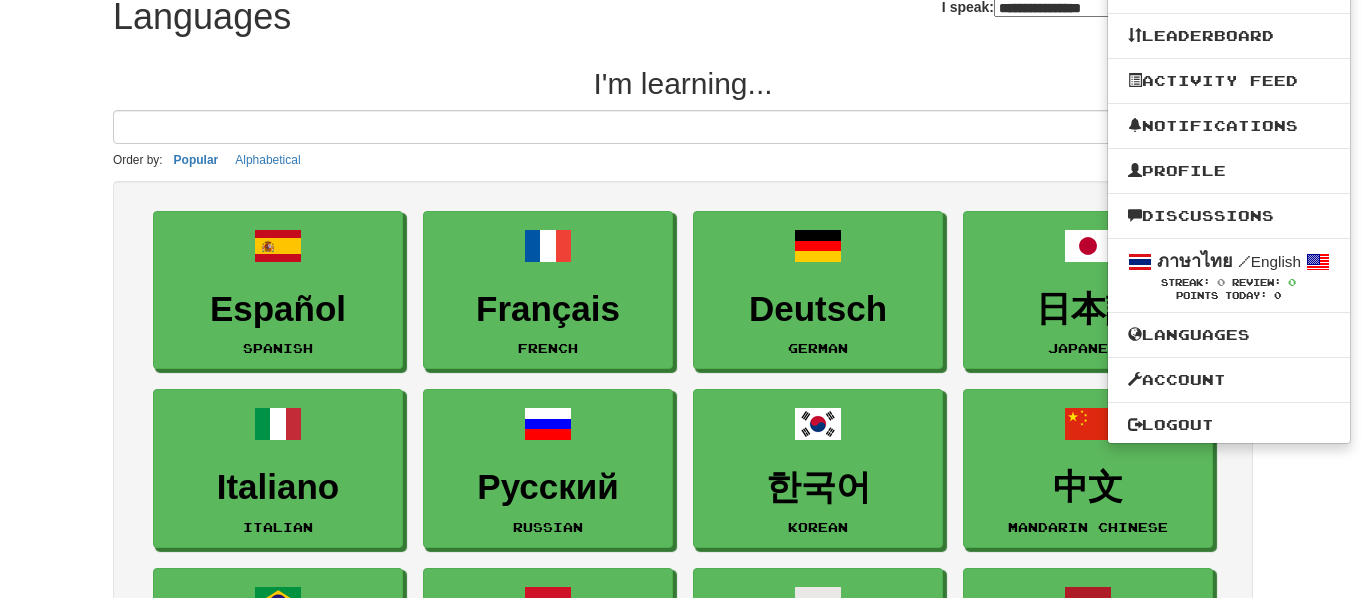 scroll, scrollTop: 127, scrollLeft: 0, axis: vertical 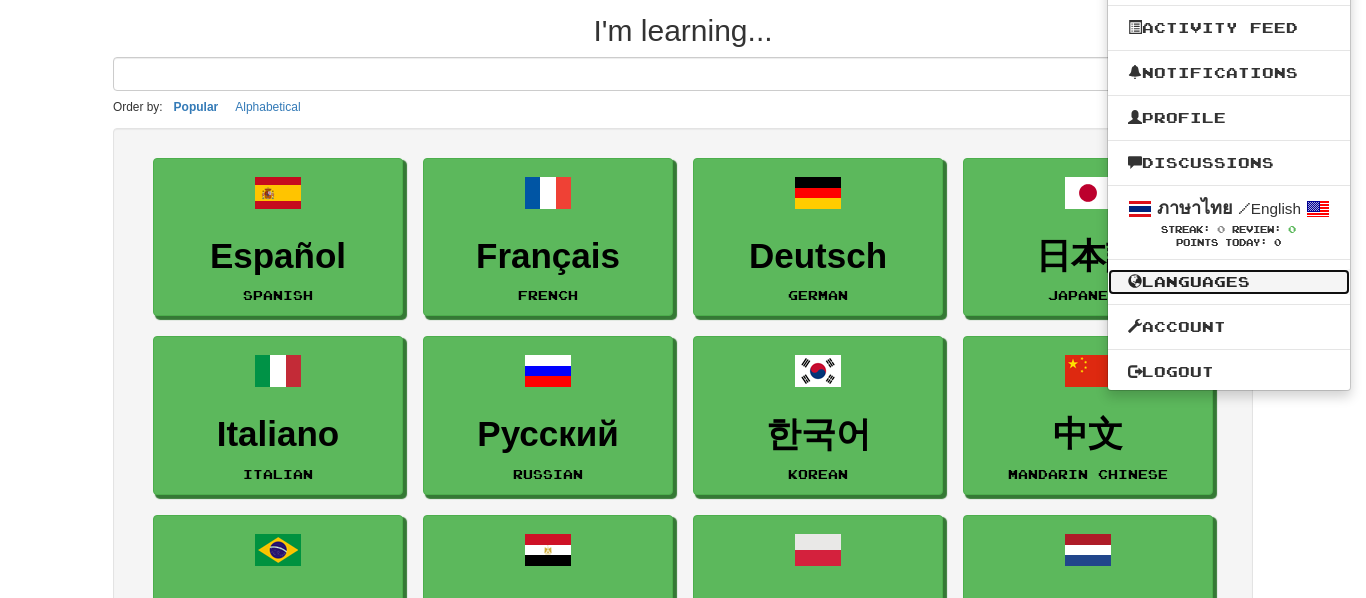 click on "Languages" at bounding box center [1229, 282] 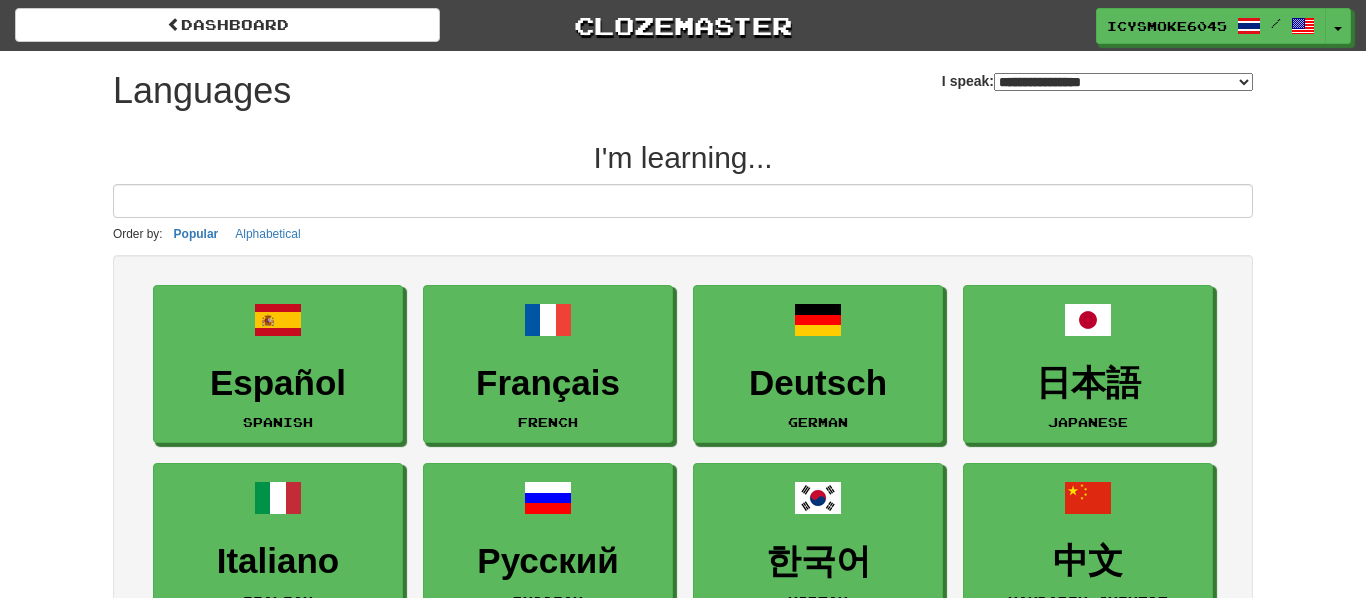 select on "*******" 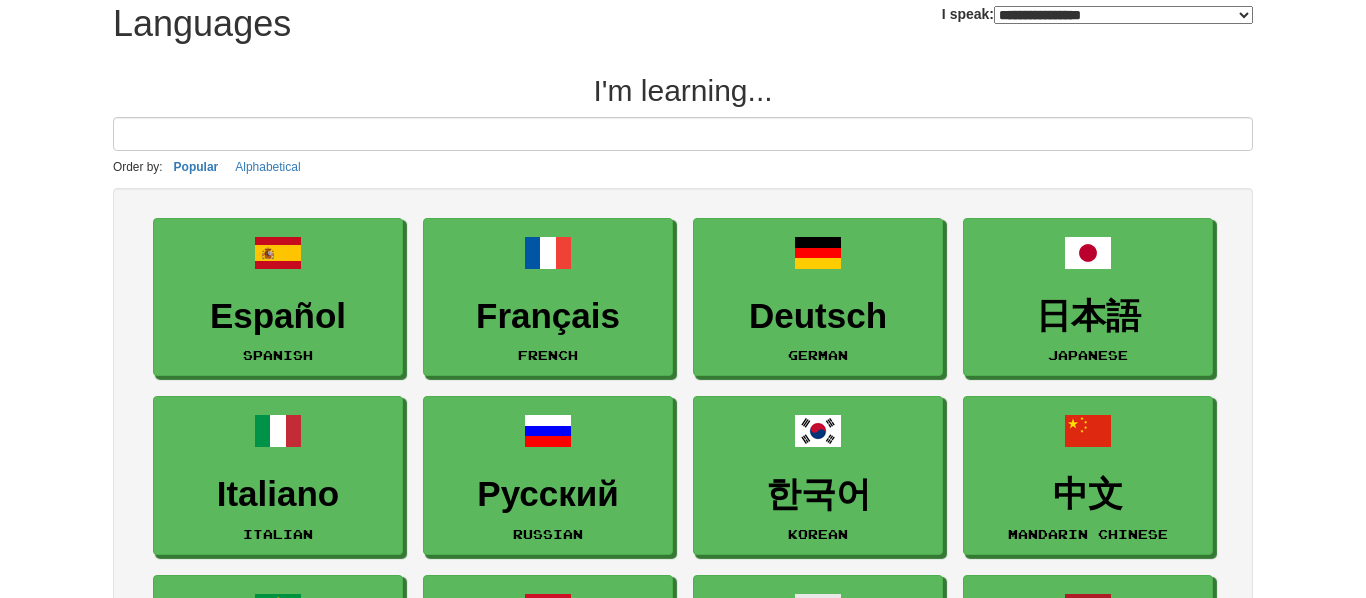 scroll, scrollTop: 73, scrollLeft: 0, axis: vertical 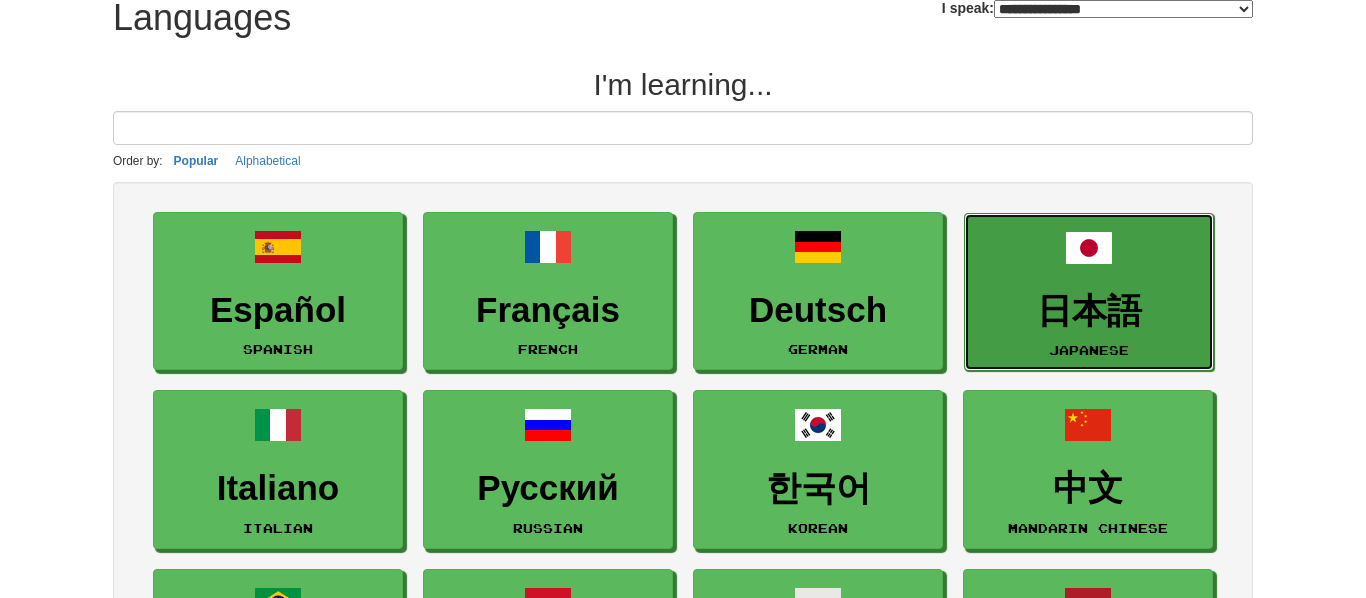 click on "日本語 Japanese" at bounding box center [1089, 292] 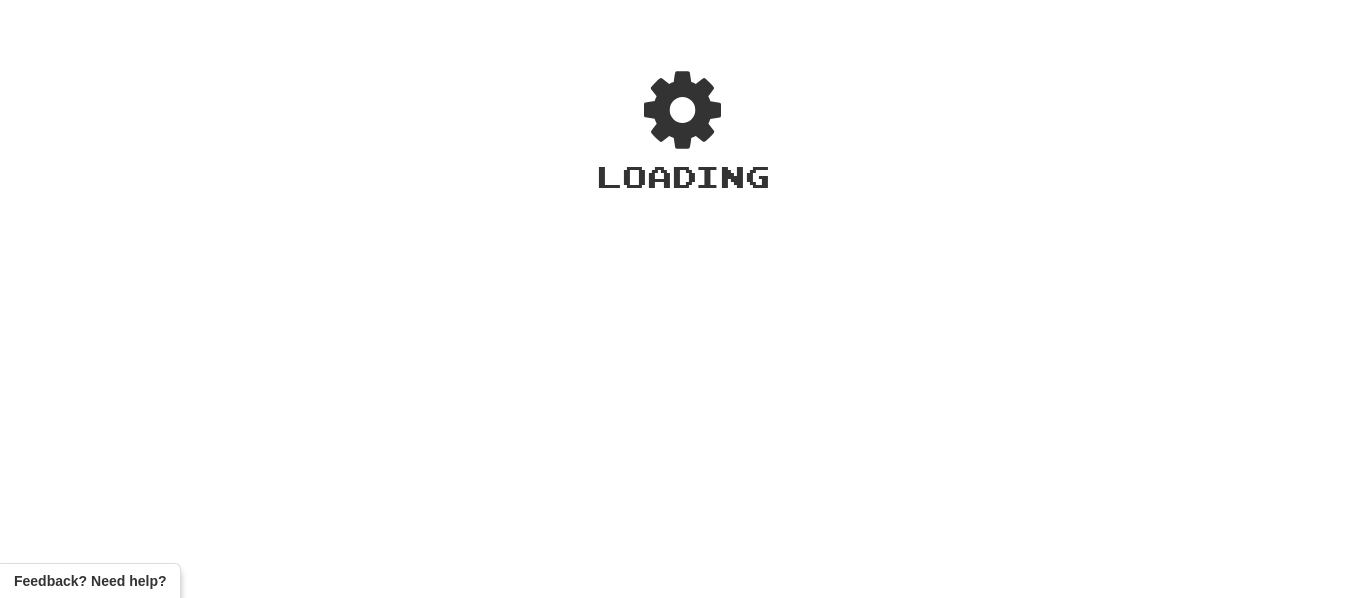 scroll, scrollTop: 0, scrollLeft: 0, axis: both 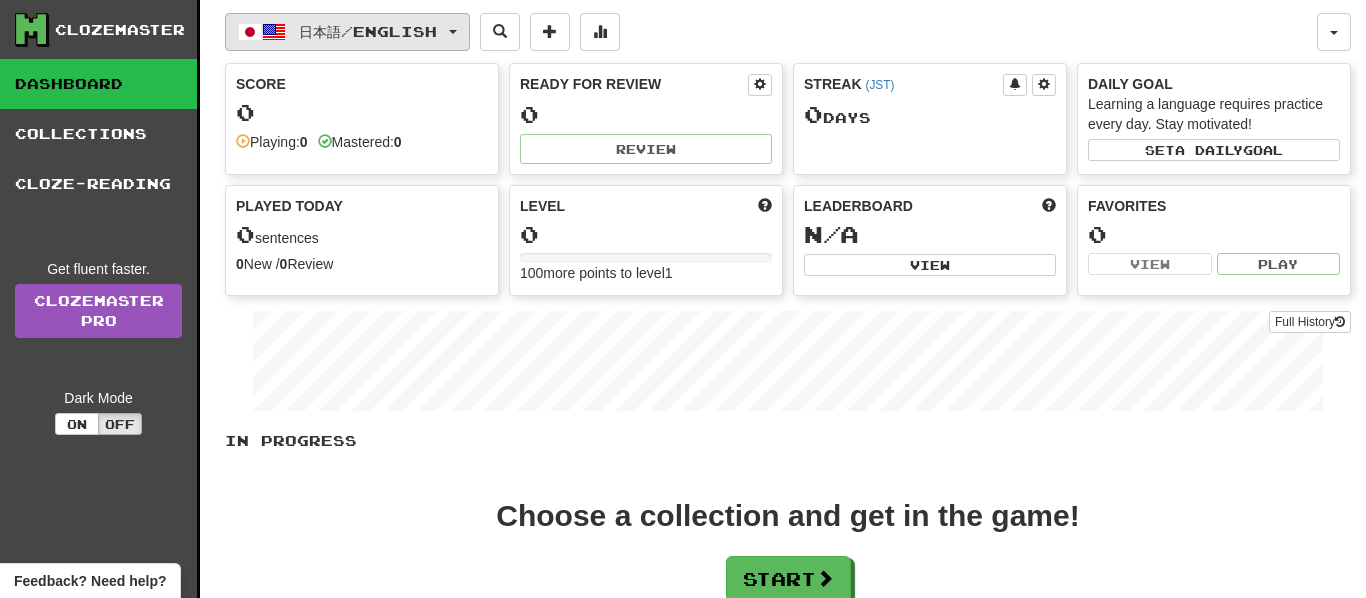click on "日本語  /  English" at bounding box center (347, 32) 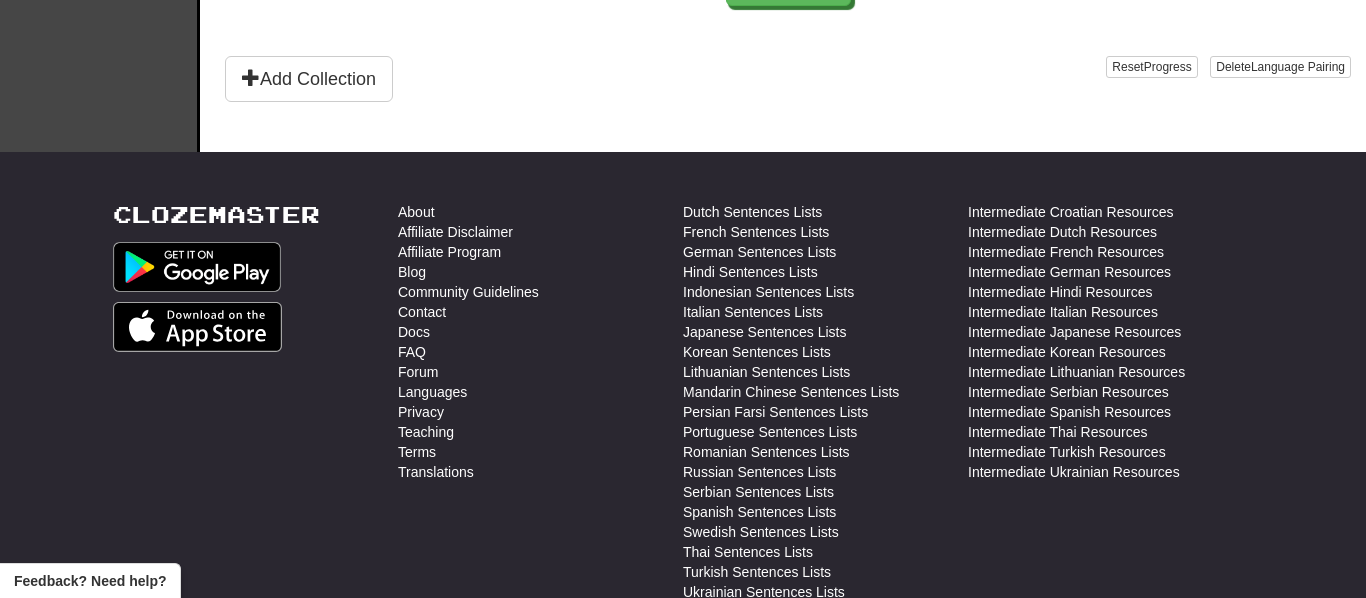 scroll, scrollTop: 605, scrollLeft: 0, axis: vertical 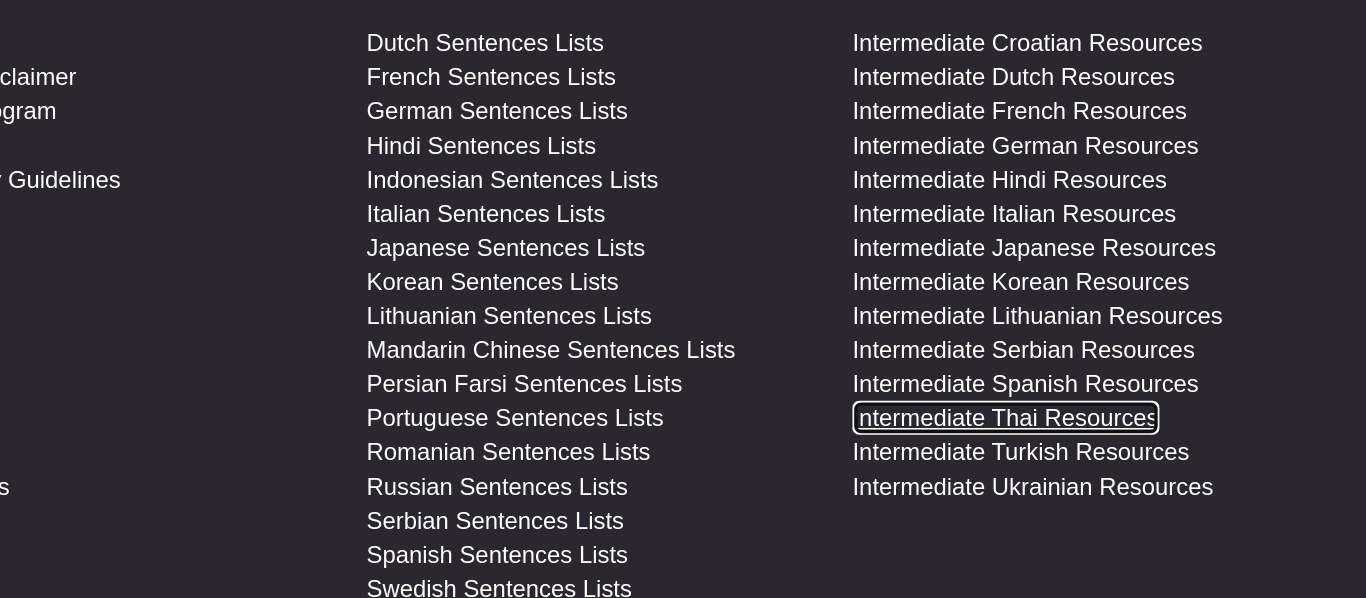 click on "Intermediate Thai Resources" at bounding box center [1058, 423] 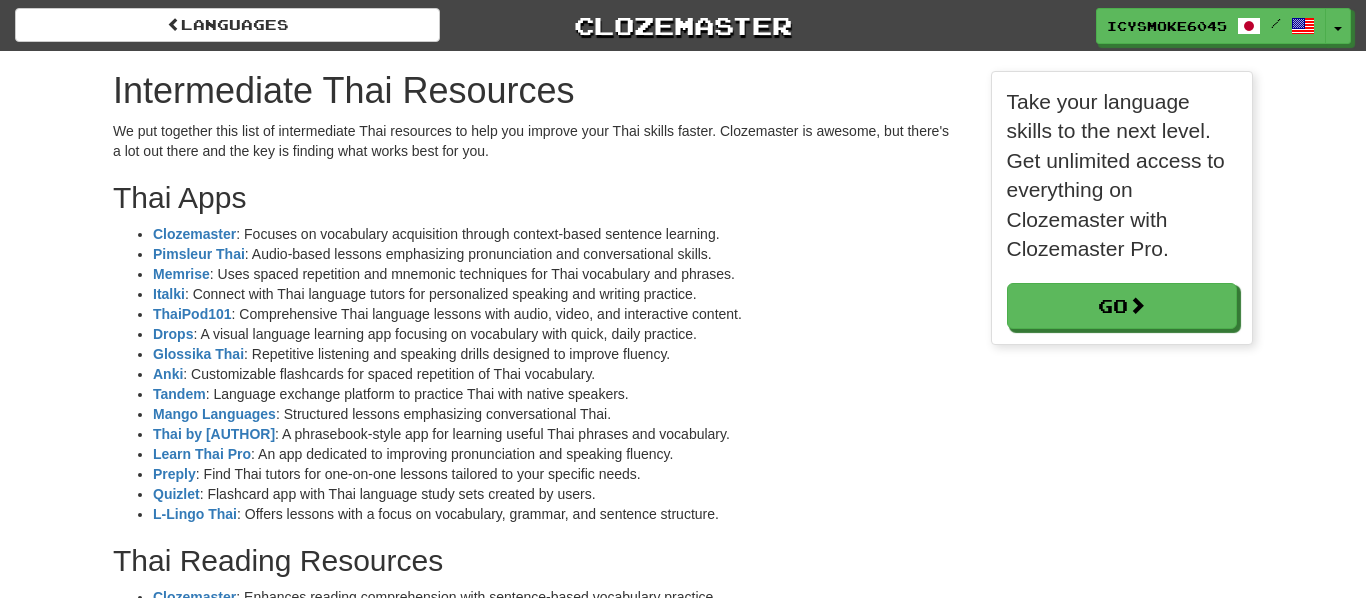 scroll, scrollTop: 0, scrollLeft: 0, axis: both 